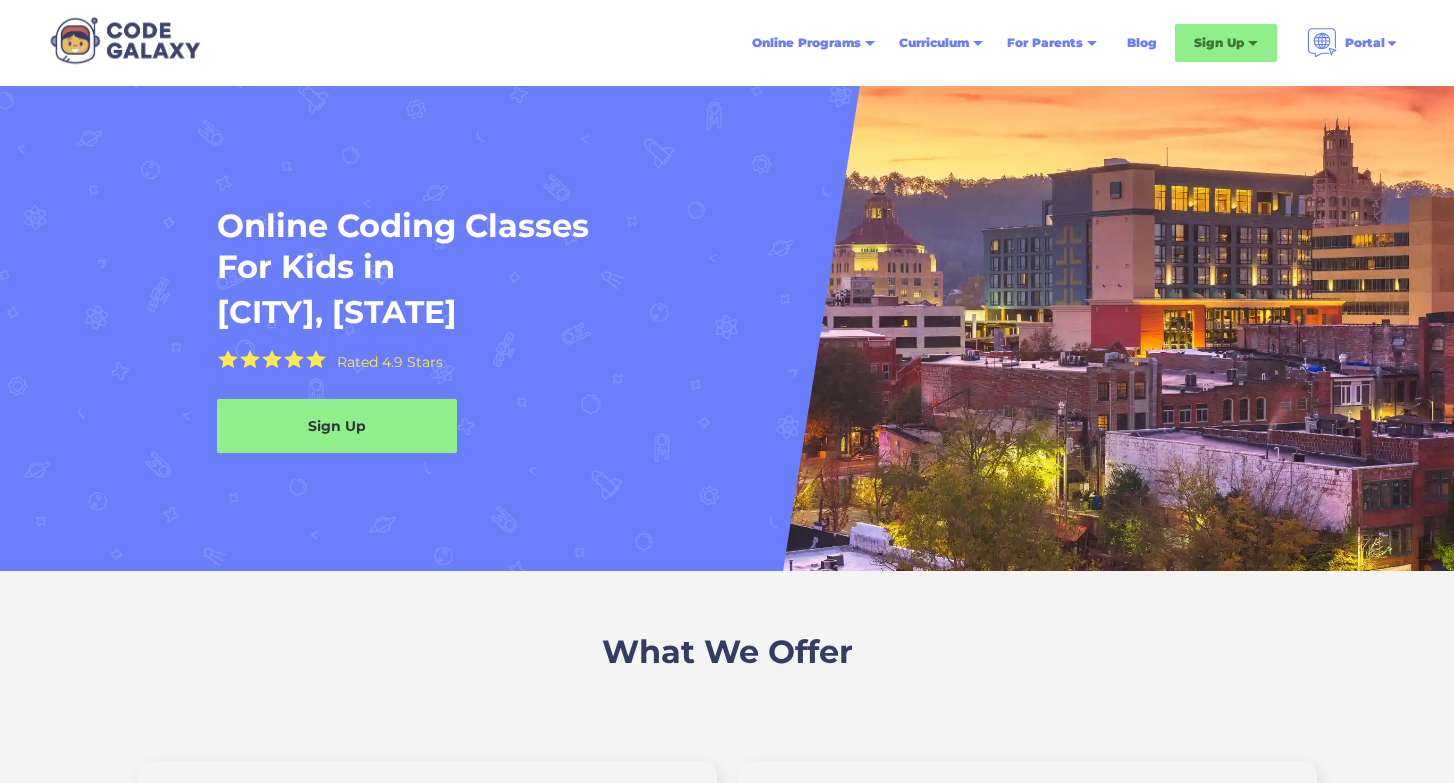 scroll, scrollTop: 0, scrollLeft: 0, axis: both 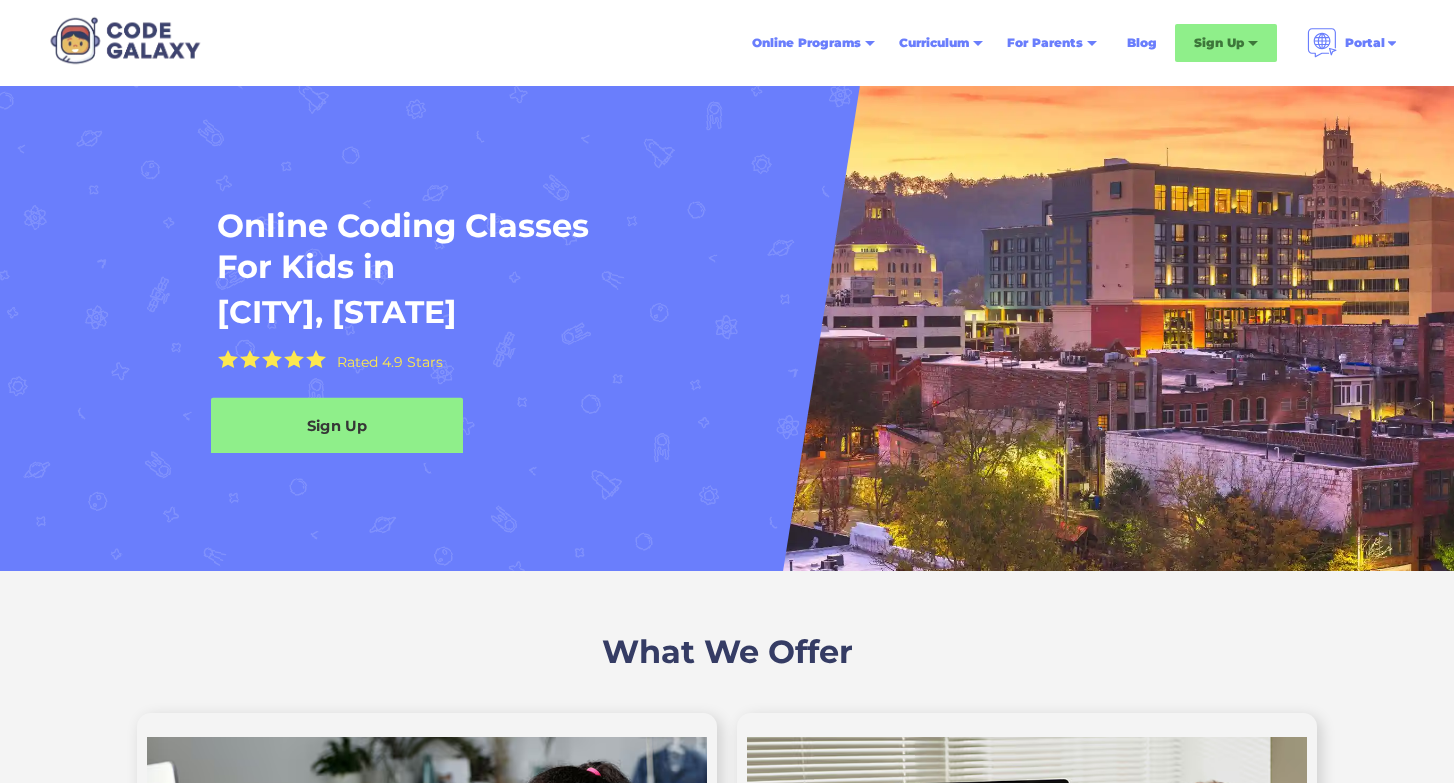 click on "Sign Up" at bounding box center [337, 425] 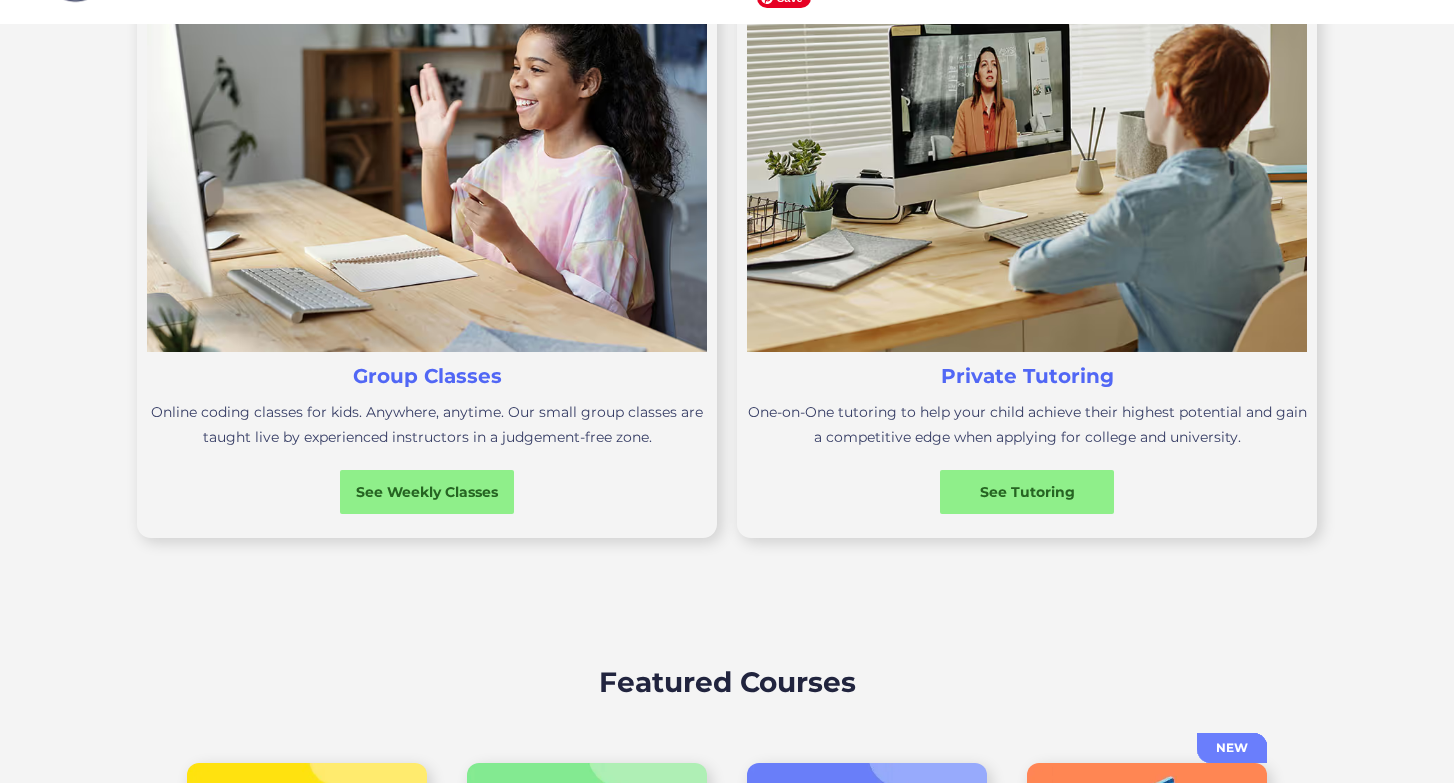 scroll, scrollTop: 767, scrollLeft: 0, axis: vertical 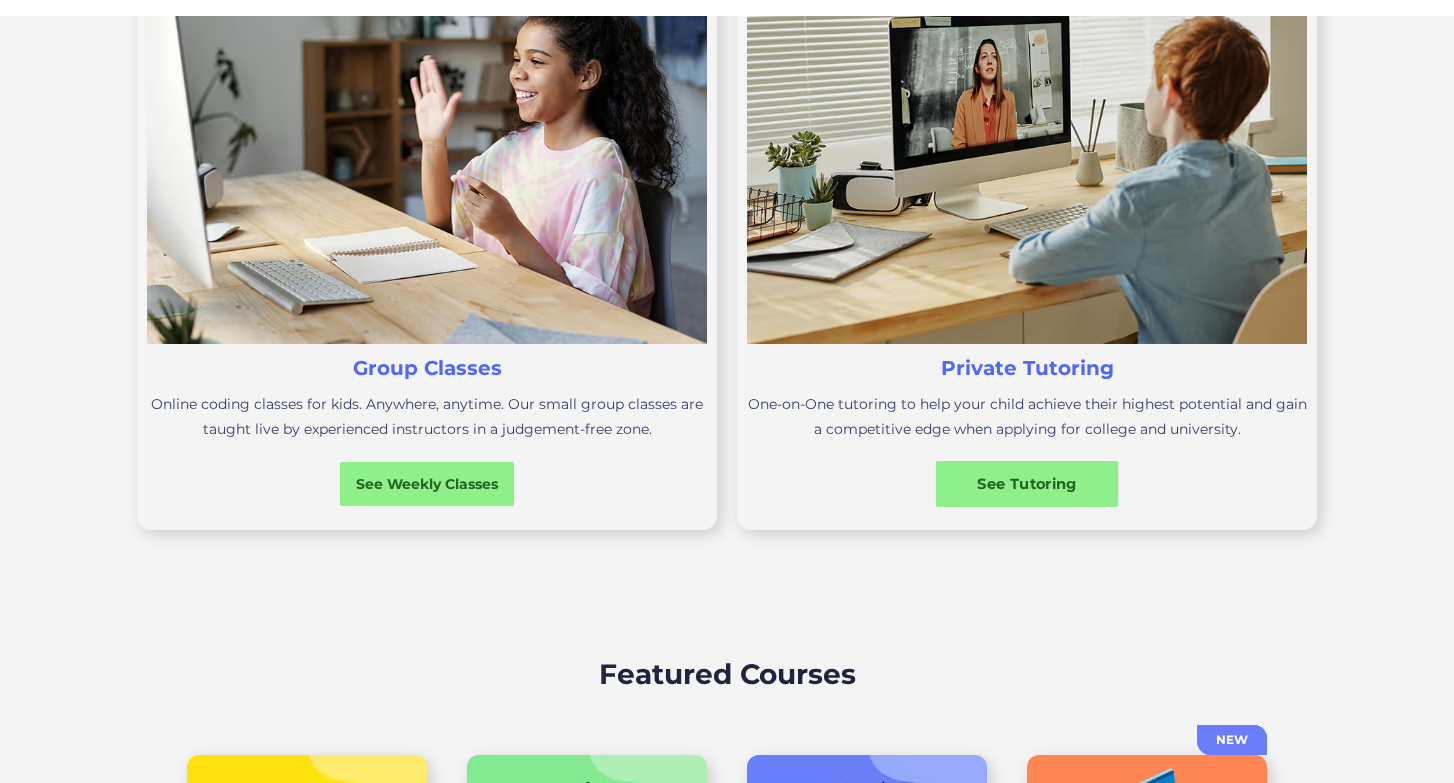 click on "See Tutoring" at bounding box center [1027, 483] 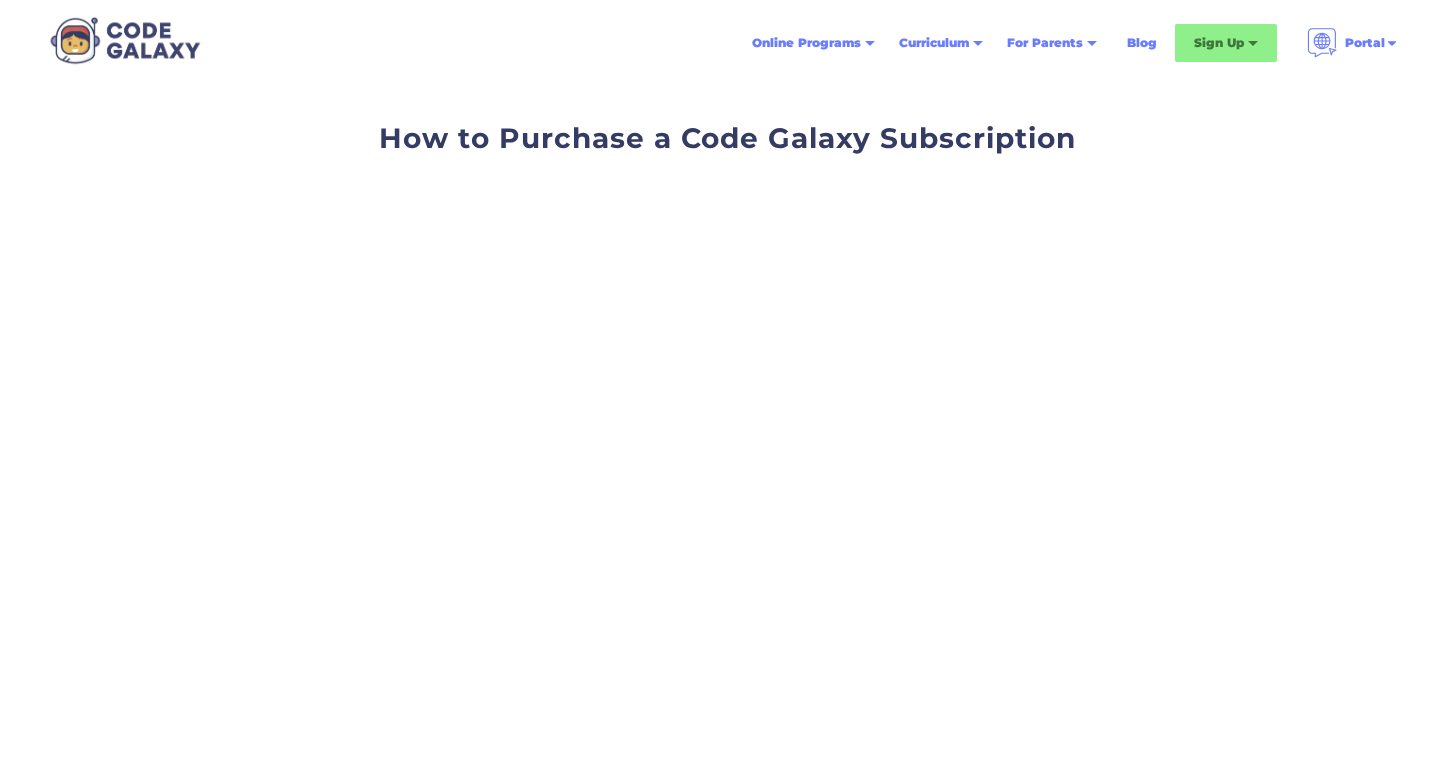 scroll, scrollTop: 0, scrollLeft: 0, axis: both 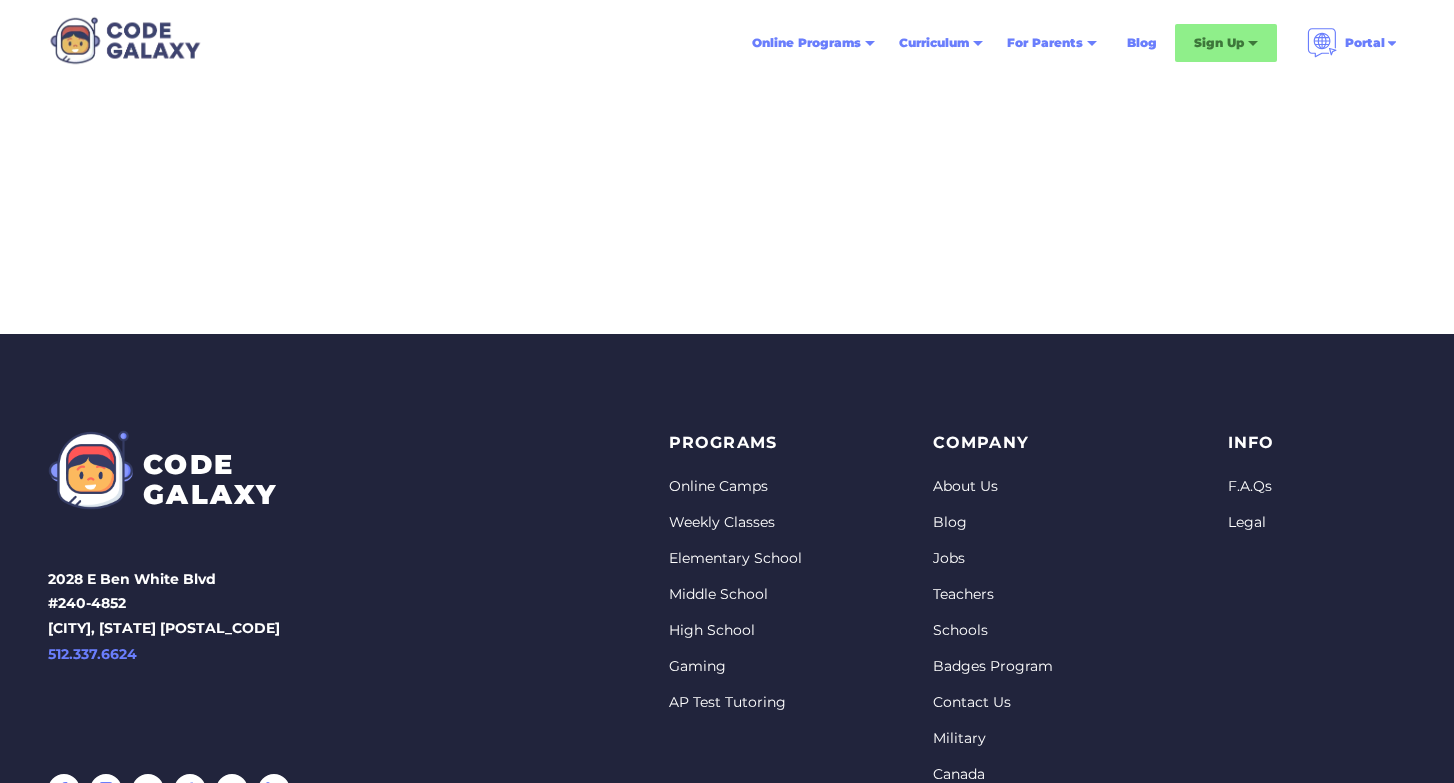 click on "Weekly Classes" at bounding box center [735, 523] 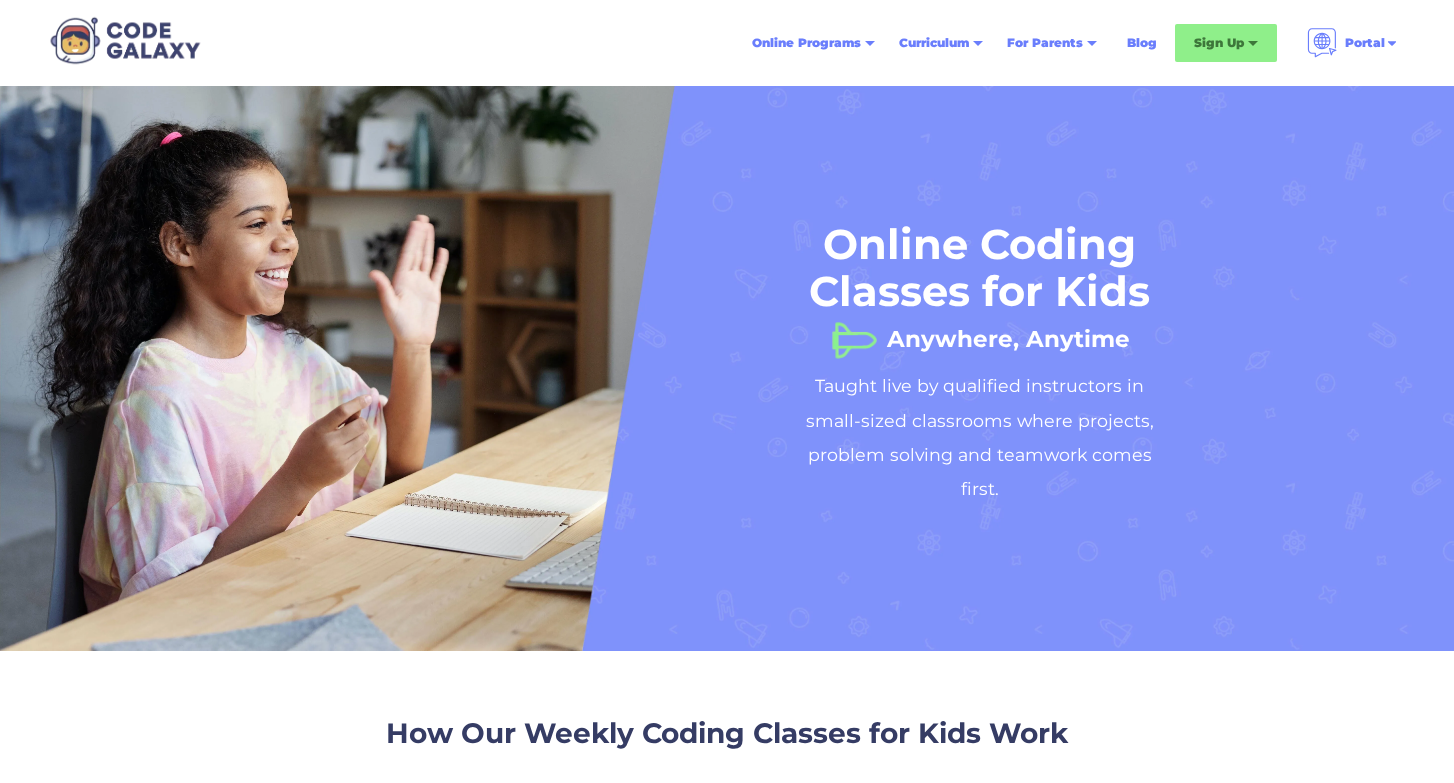 scroll, scrollTop: 0, scrollLeft: 0, axis: both 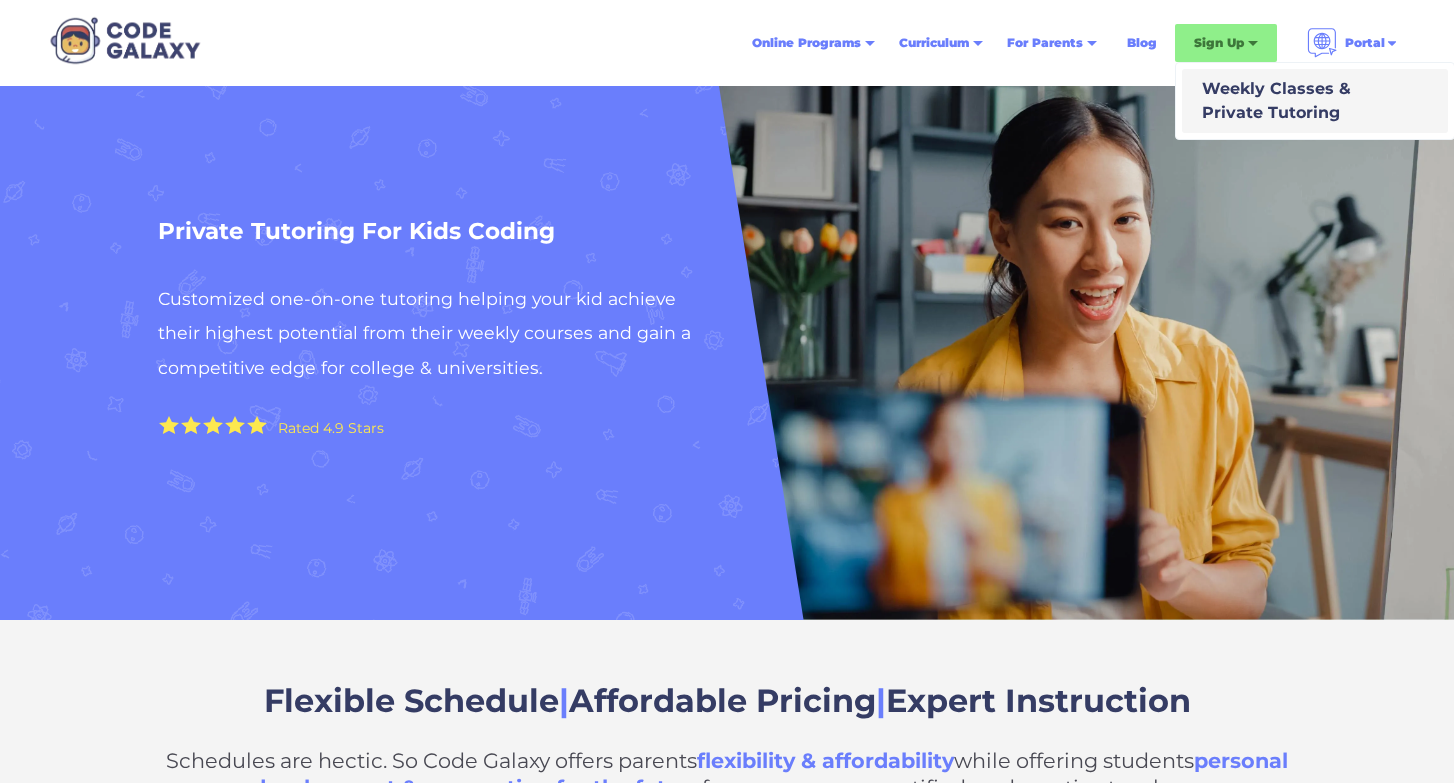 click on "Weekly Classes &  Private Tutoring" at bounding box center [1272, 101] 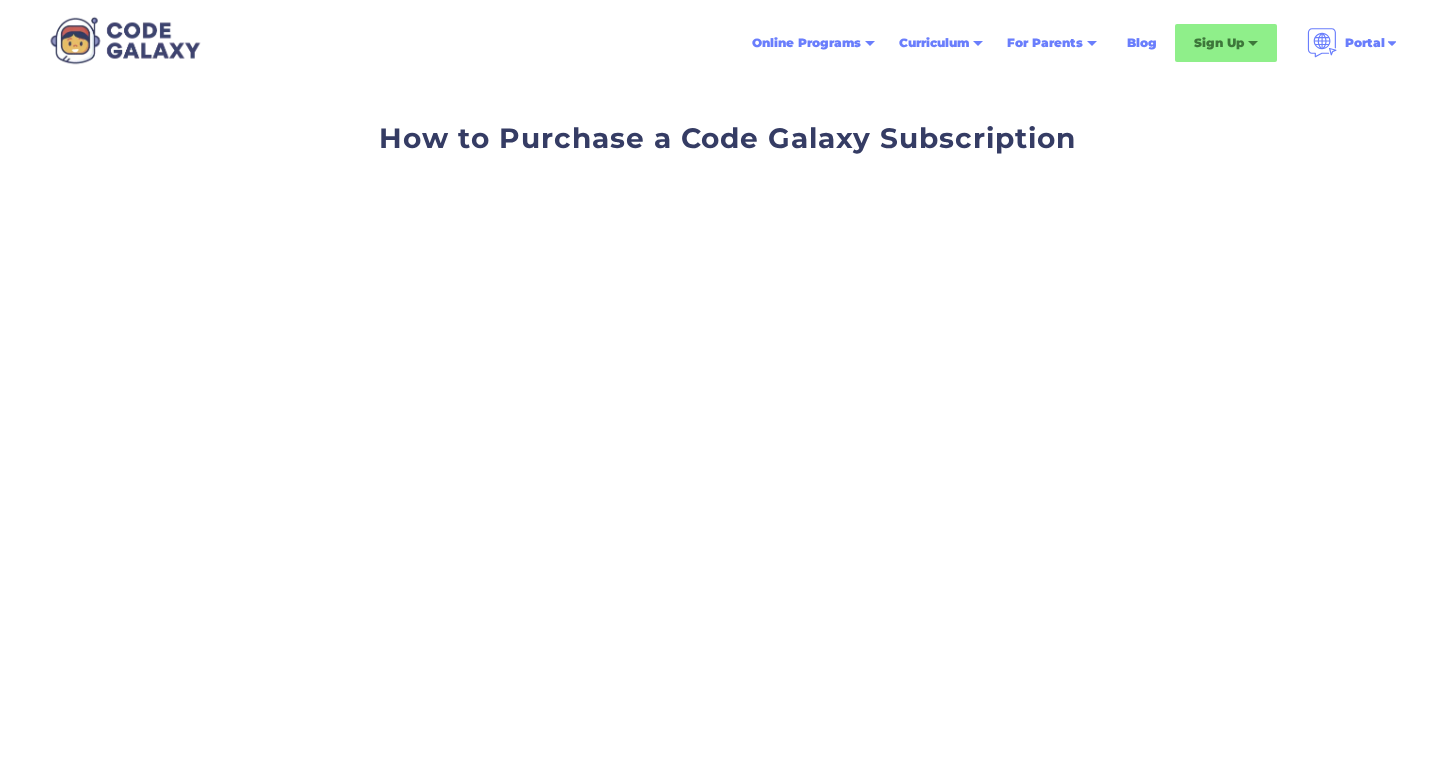 scroll, scrollTop: 0, scrollLeft: 0, axis: both 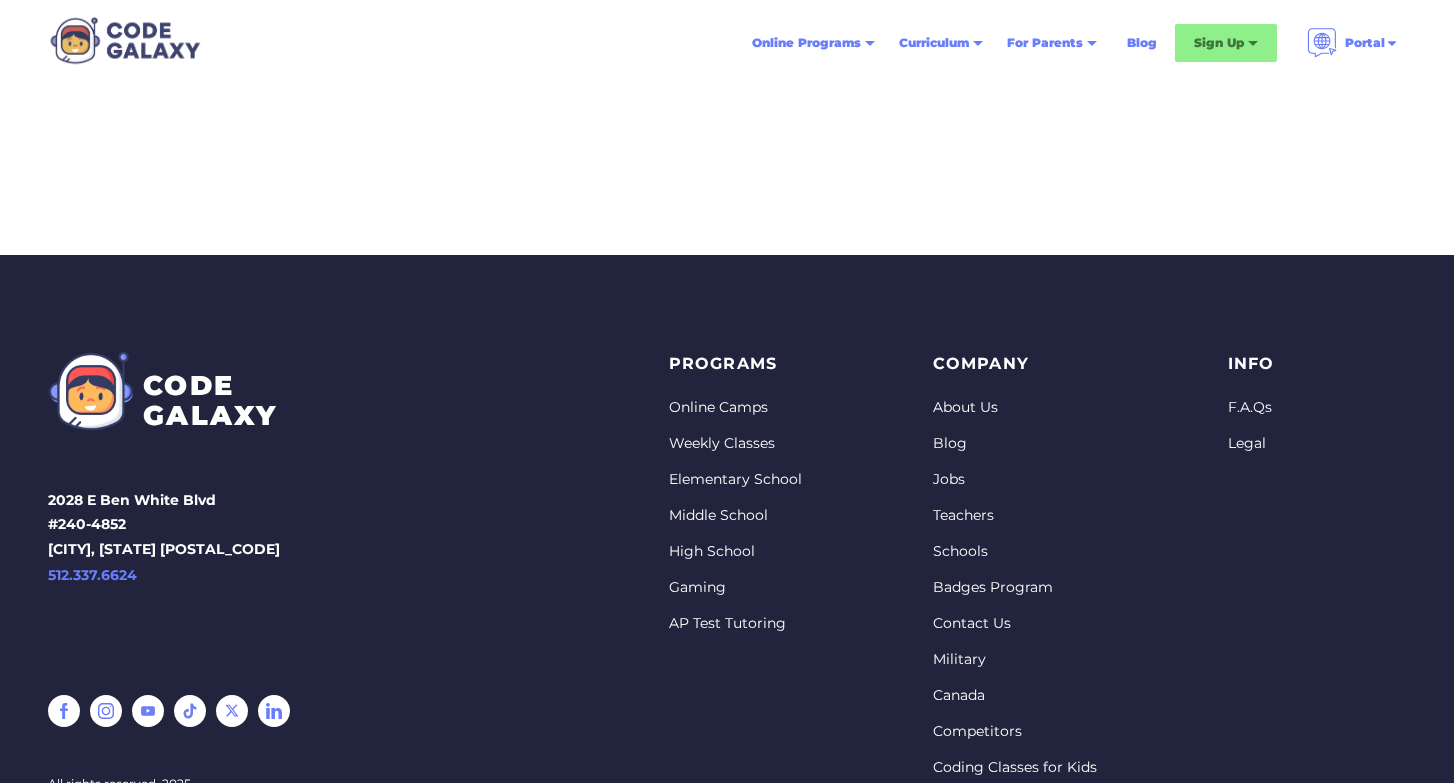click on "About Us" at bounding box center (1015, 408) 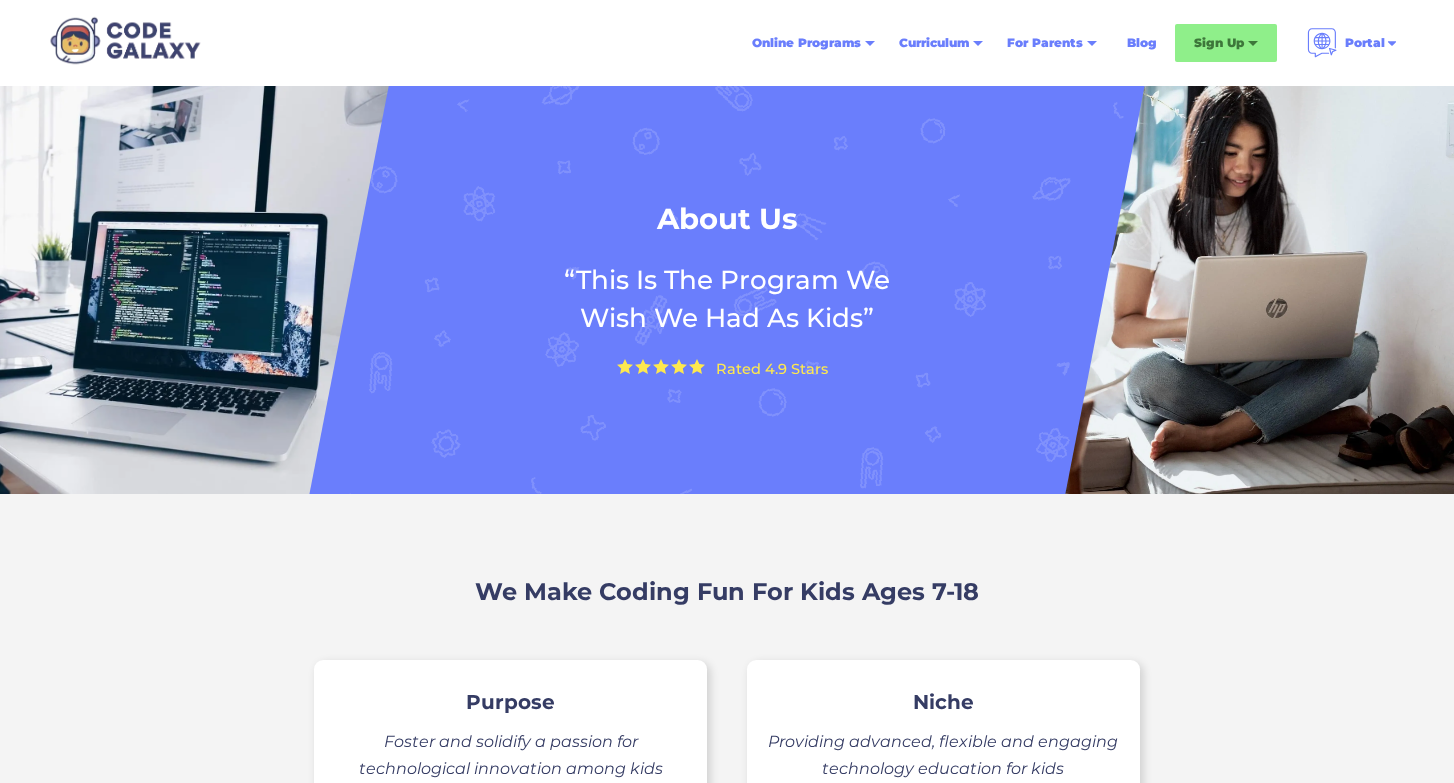 scroll, scrollTop: 0, scrollLeft: 0, axis: both 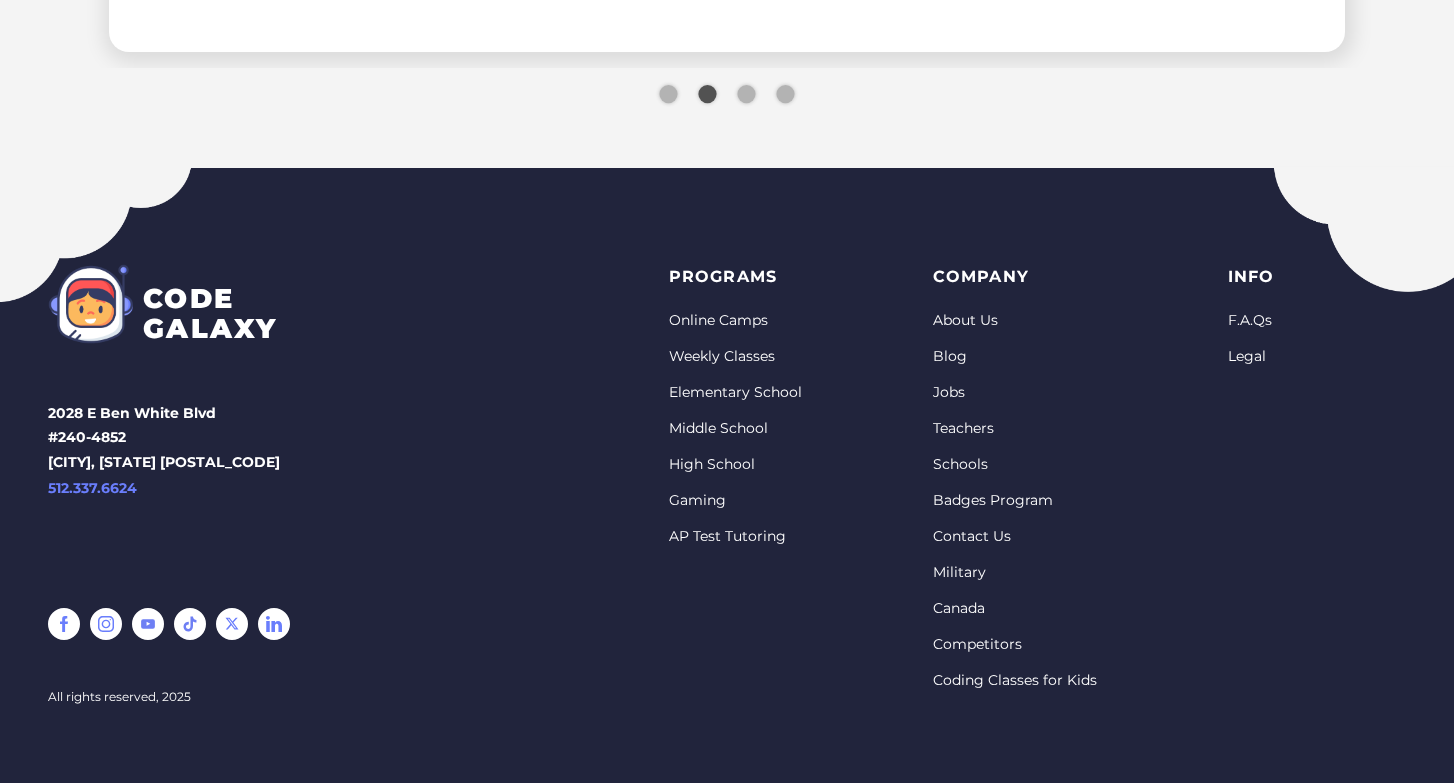click on "Coding Classes for Kids" at bounding box center [1015, 681] 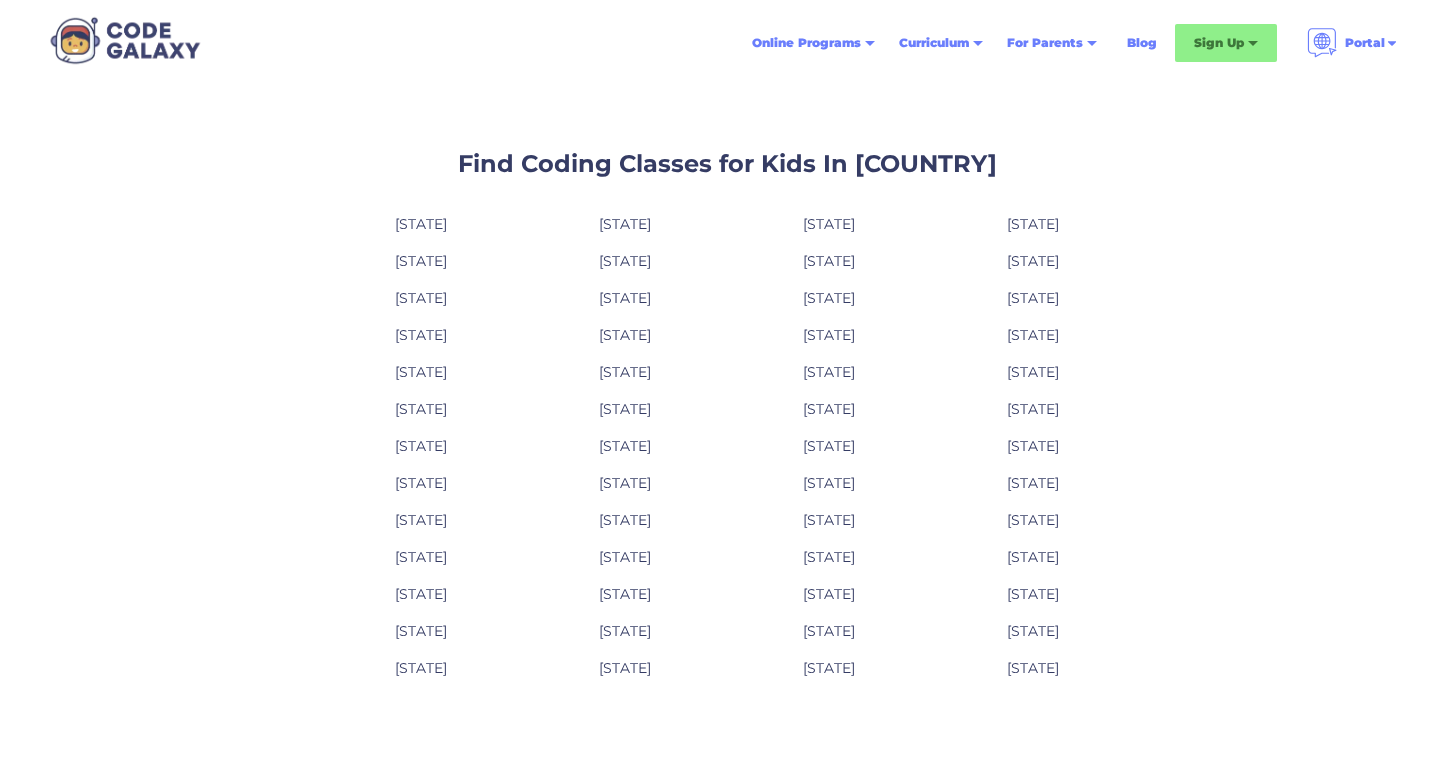 scroll, scrollTop: 0, scrollLeft: 0, axis: both 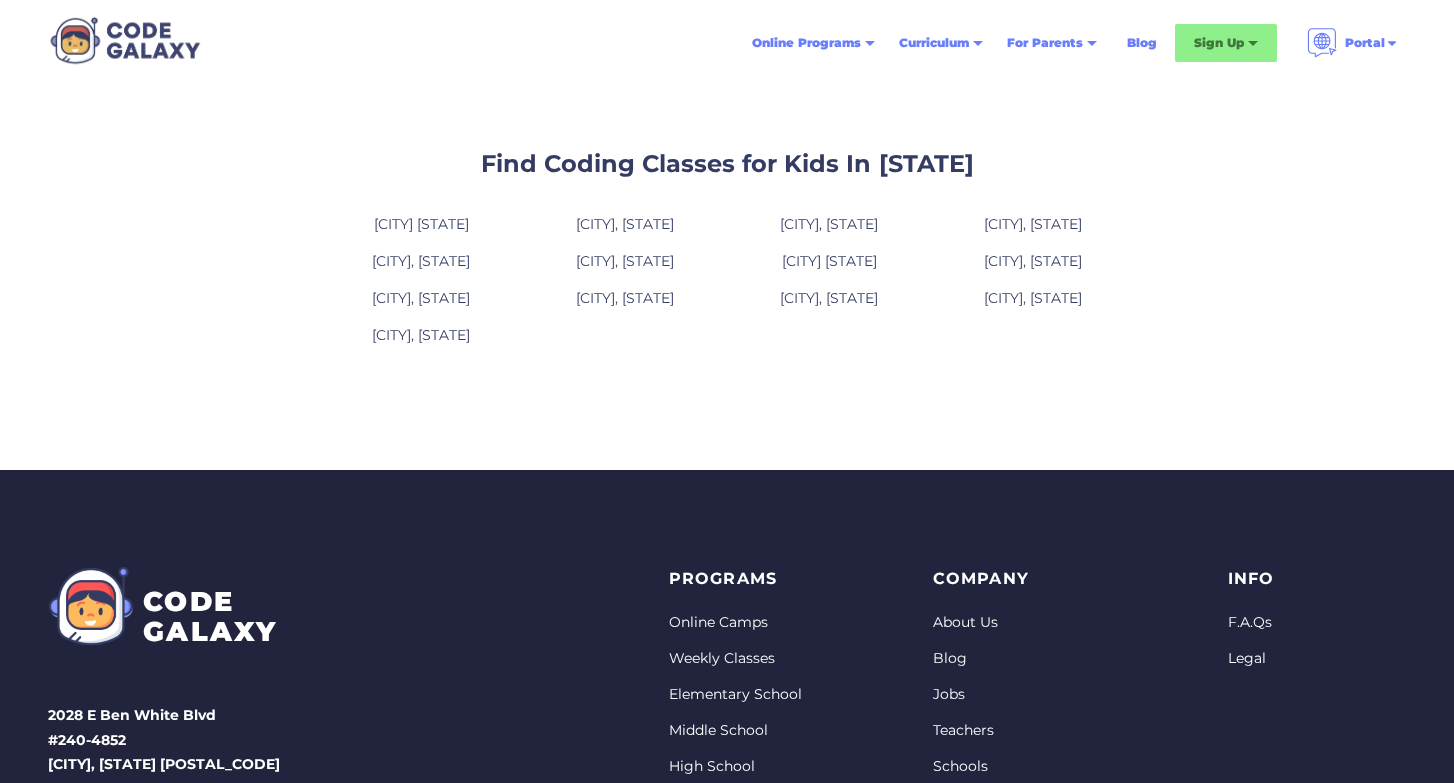 click on "Asheville, North Carolina" at bounding box center (829, 224) 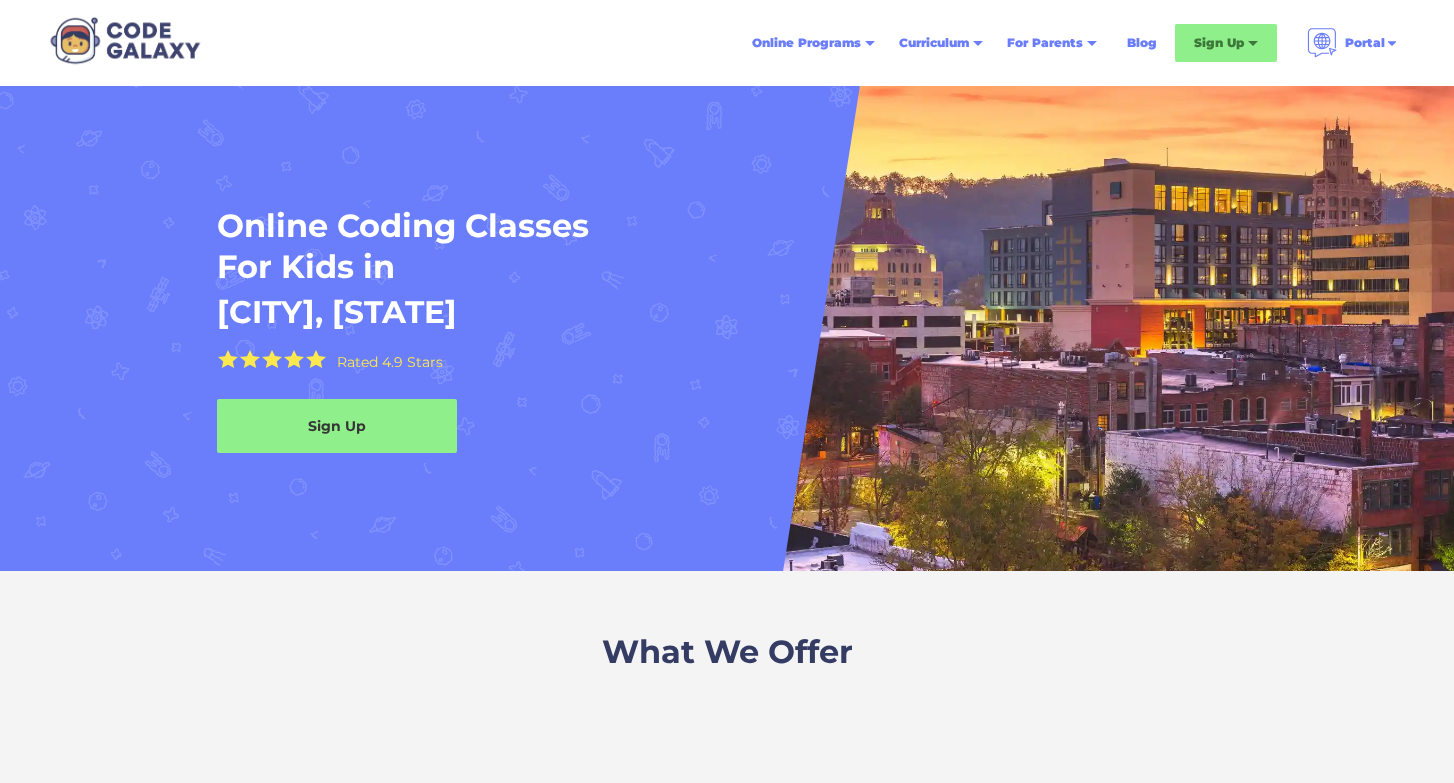 scroll, scrollTop: 0, scrollLeft: 0, axis: both 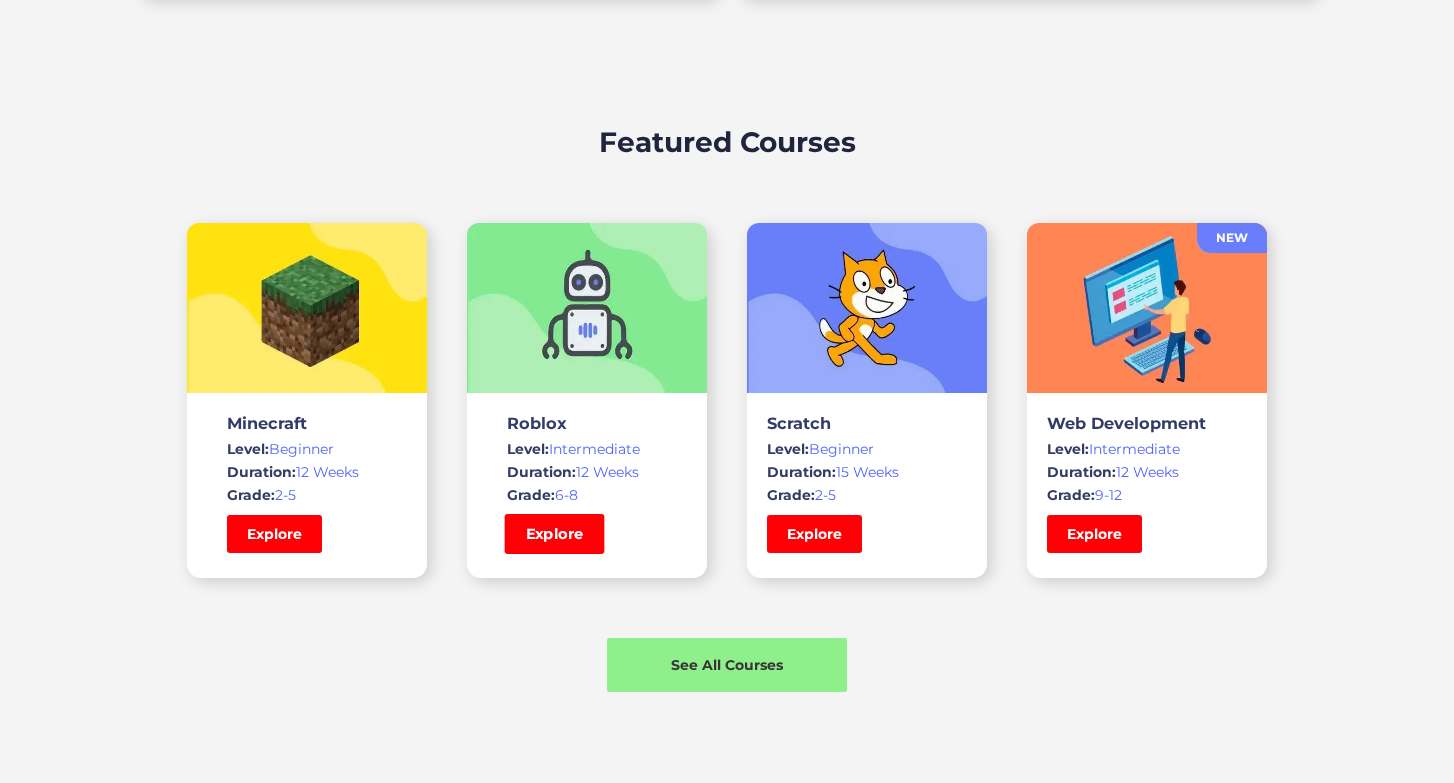 click on "Explore" at bounding box center (555, 534) 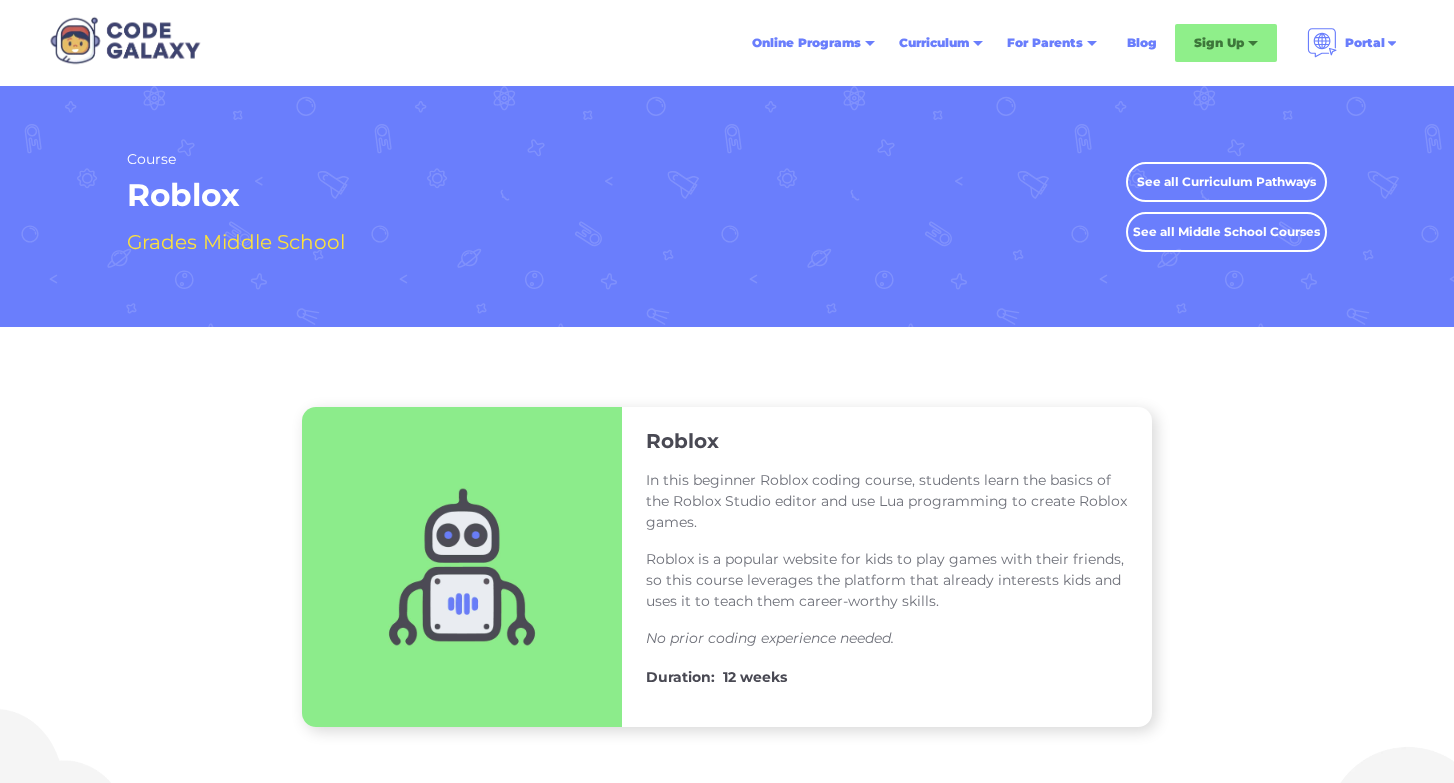 scroll, scrollTop: 0, scrollLeft: 0, axis: both 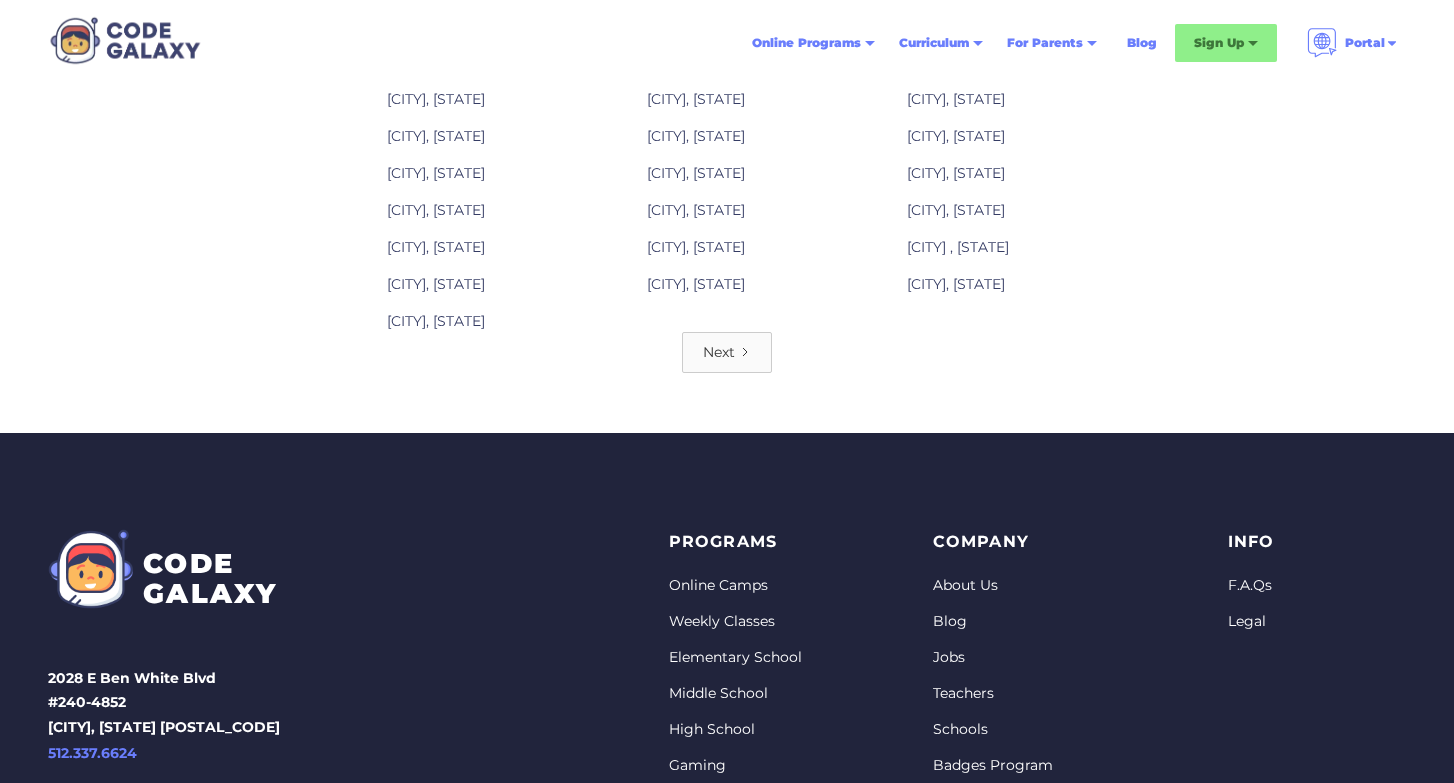 click on "Next" at bounding box center [719, 352] 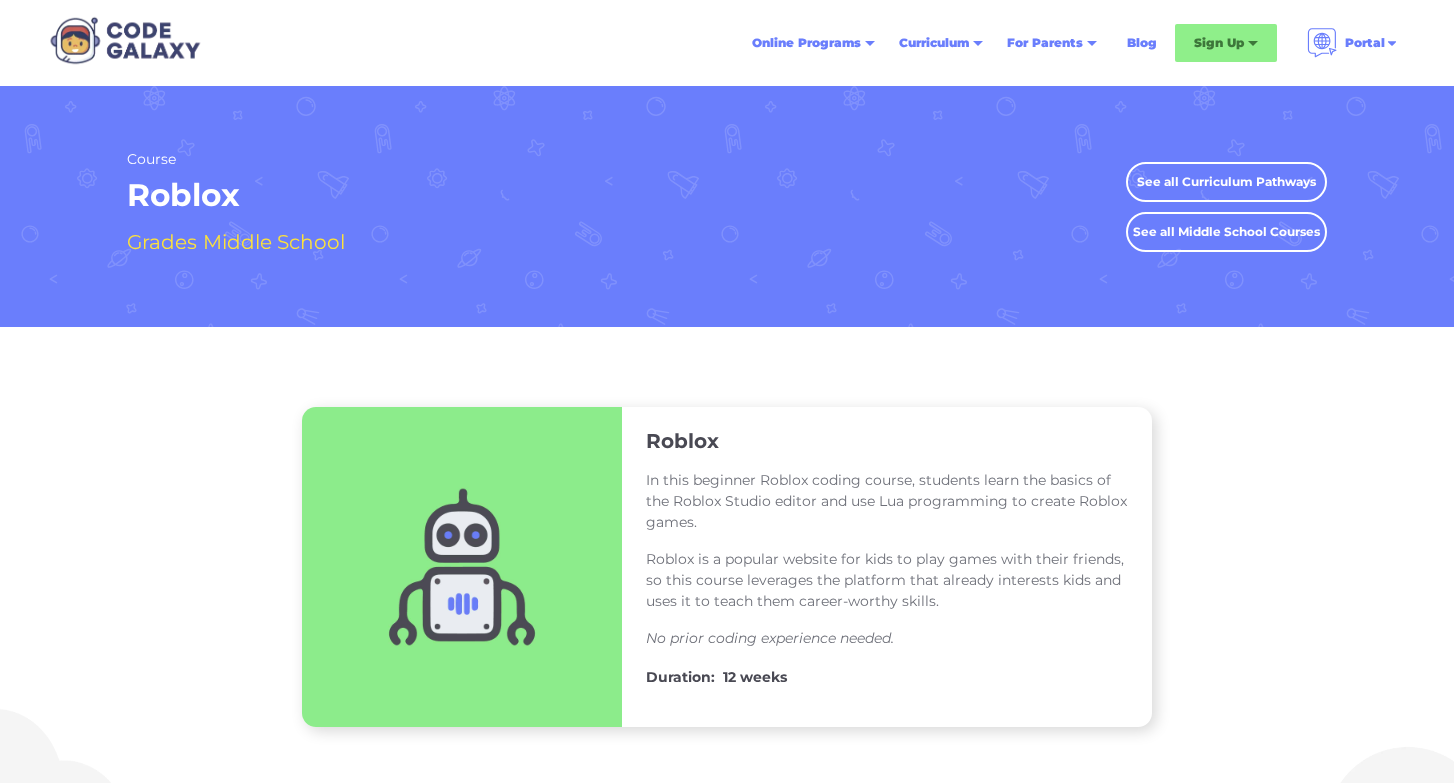 scroll, scrollTop: 0, scrollLeft: 0, axis: both 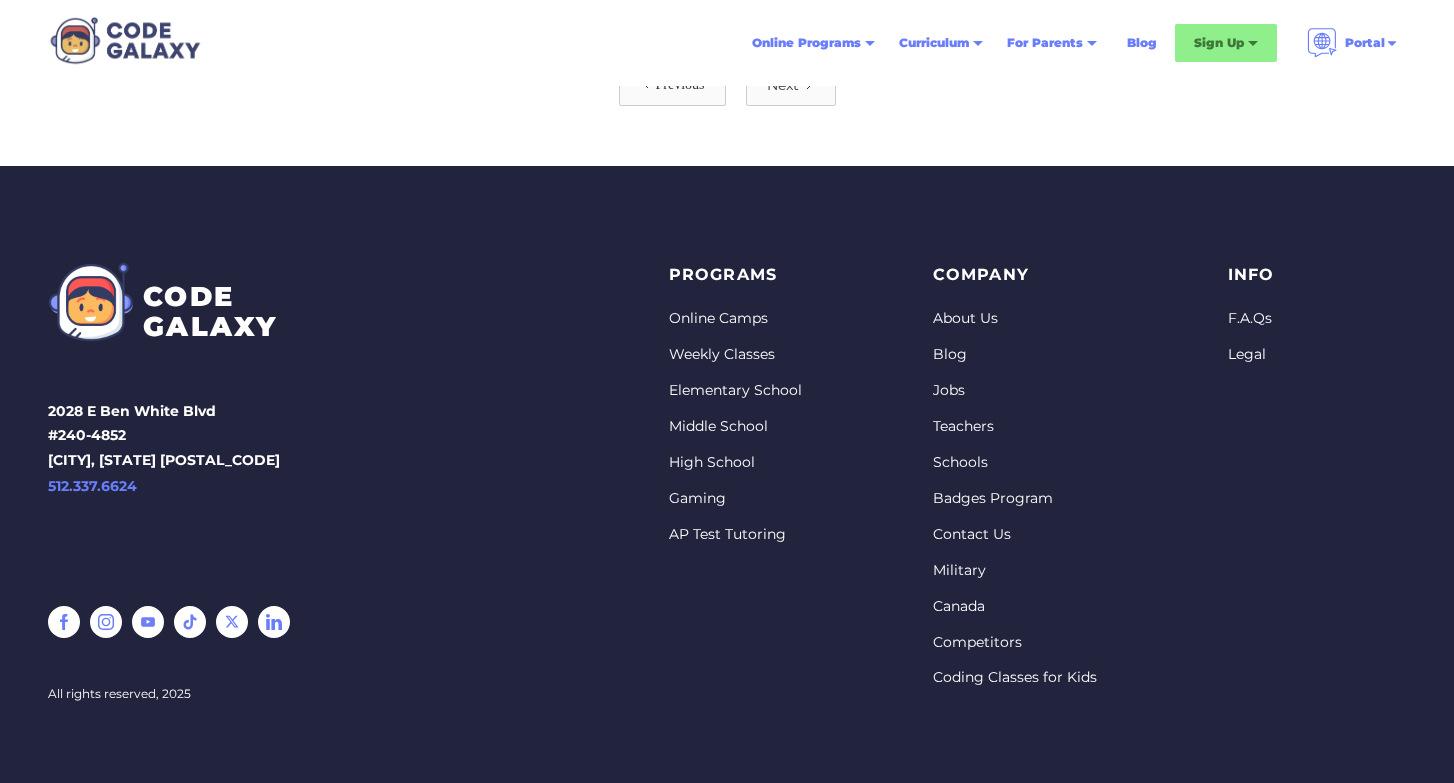 click on "Online Camps" at bounding box center (735, 319) 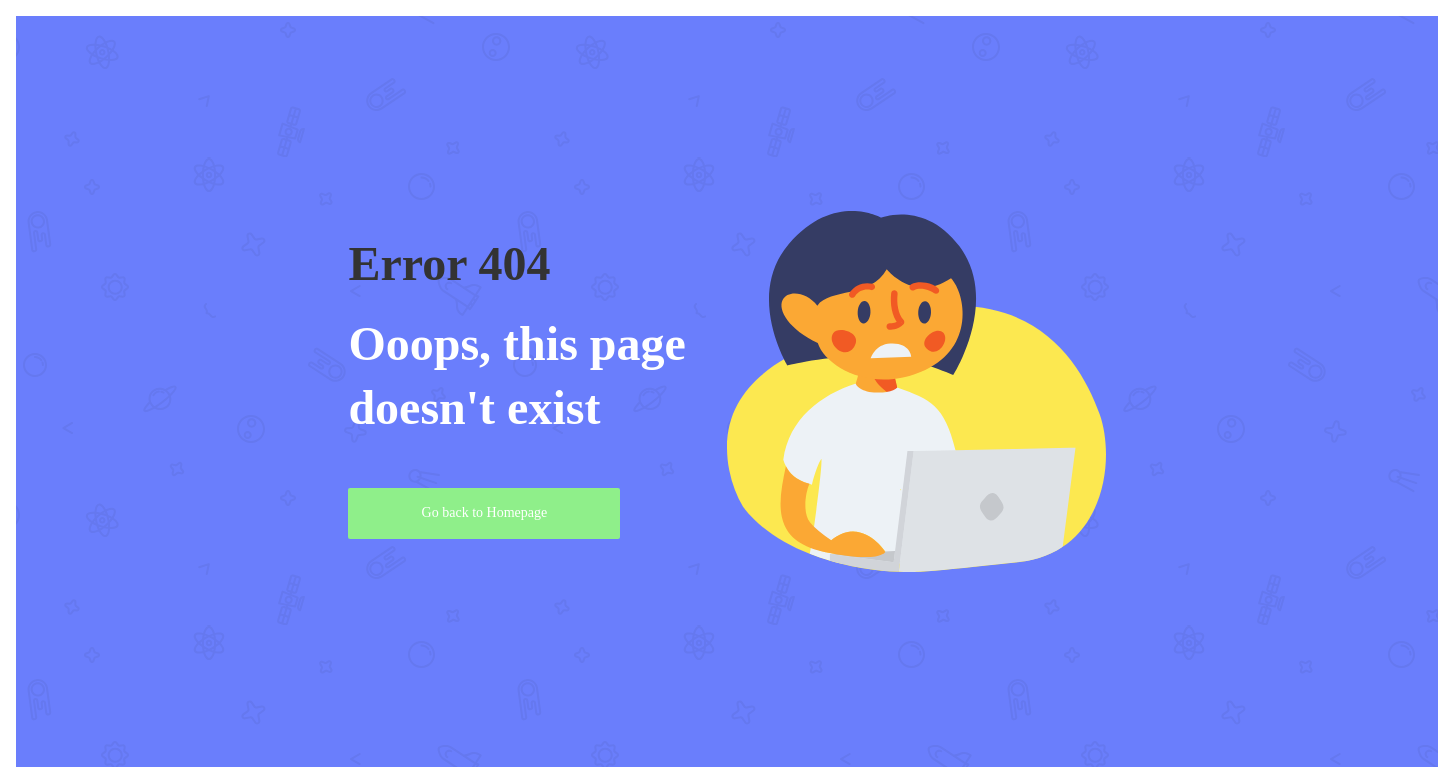 scroll, scrollTop: 0, scrollLeft: 0, axis: both 